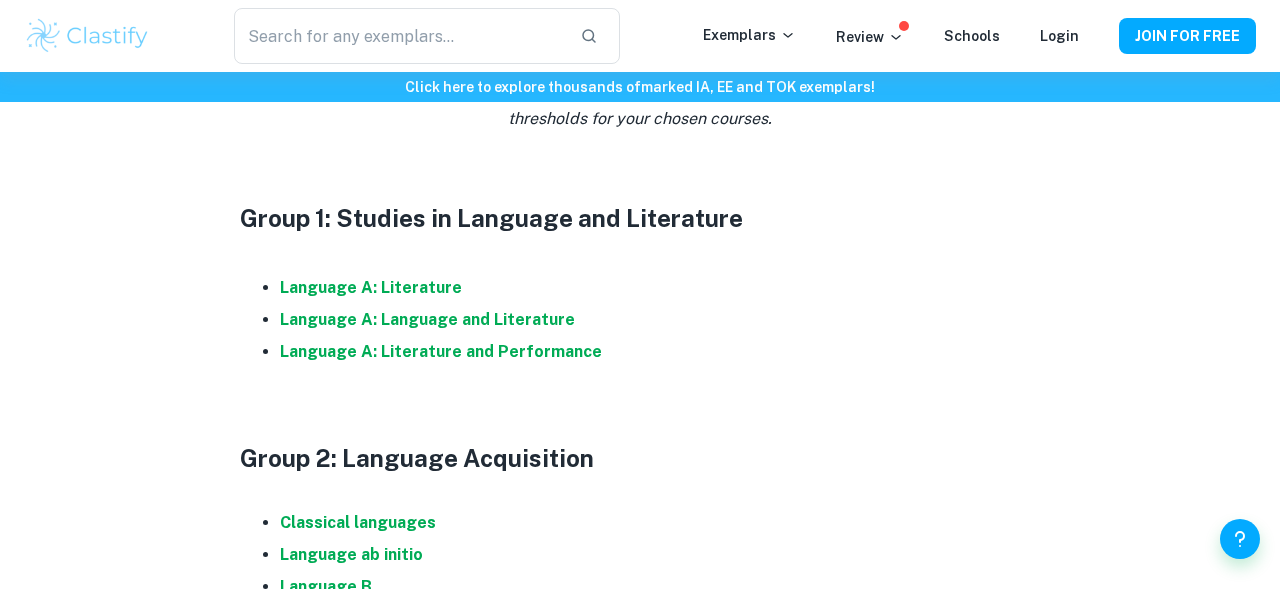 scroll, scrollTop: 1030, scrollLeft: 0, axis: vertical 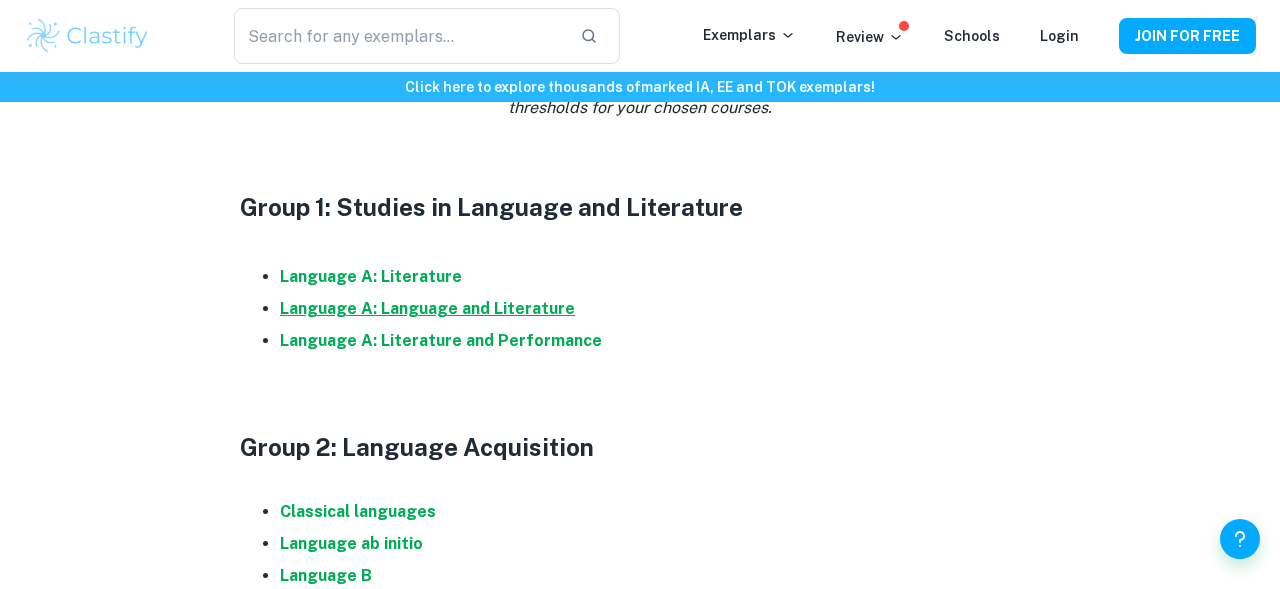 click on "Language A: Language and Literature" at bounding box center (427, 308) 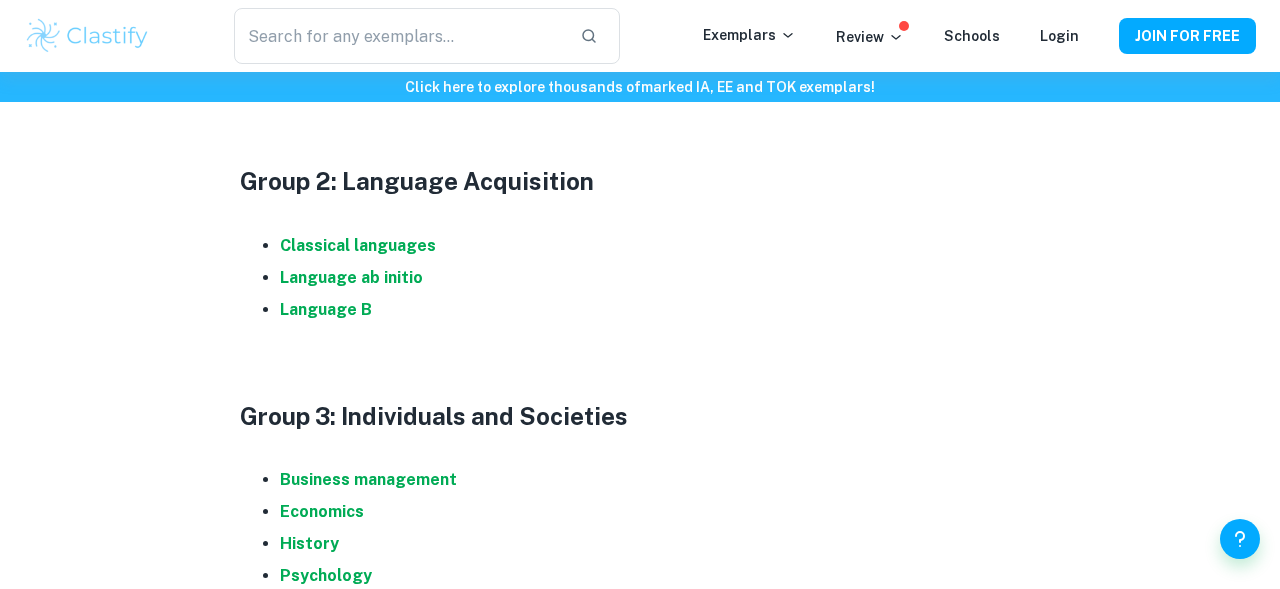 scroll, scrollTop: 1315, scrollLeft: 0, axis: vertical 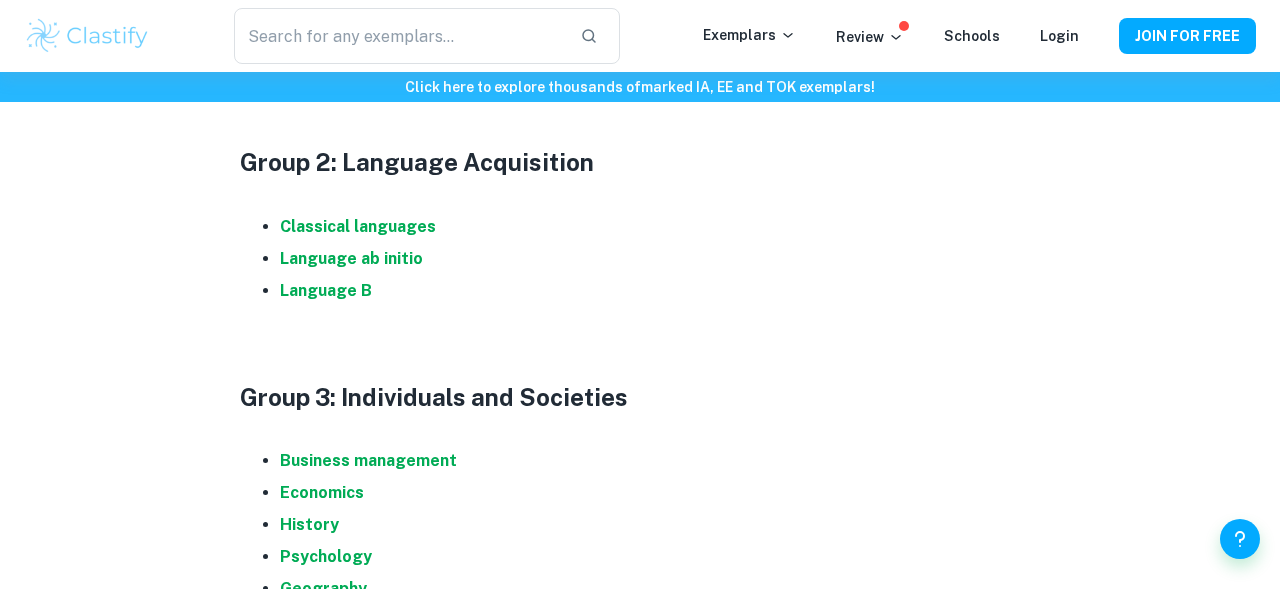 click on "IB Grade Boundaries By  Wojtek • May 2, 2025 Get feedback on your   IA Marked only by official IB examiners Learn more Looking for grade boundaries for a specific subject? You've come to the right place! In this post, we’ve compiled a list of links to grade boundaries for all subjects, making it easy for you to check the grade thresholds for your chosen subjects.     IB Grade Boundaries for all subjects     Below, you'll find links to grade boundaries for all IB subjects, helping you easily check the grade thresholds for your chosen courses.     Group 1: Studies in Language and Literature   Language A: Literature Language A: Language and Literature  Language A: Literature and Performance     Group 2: Language Acquisition    Classical languages  Language ab initio Language B     Group 3: Individuals and Societies   Business management  Economics  History  Psychology Geography  Digital society  Global politics  Philosophy    Social and cultural anthropology  World religions" at bounding box center [640, 436] 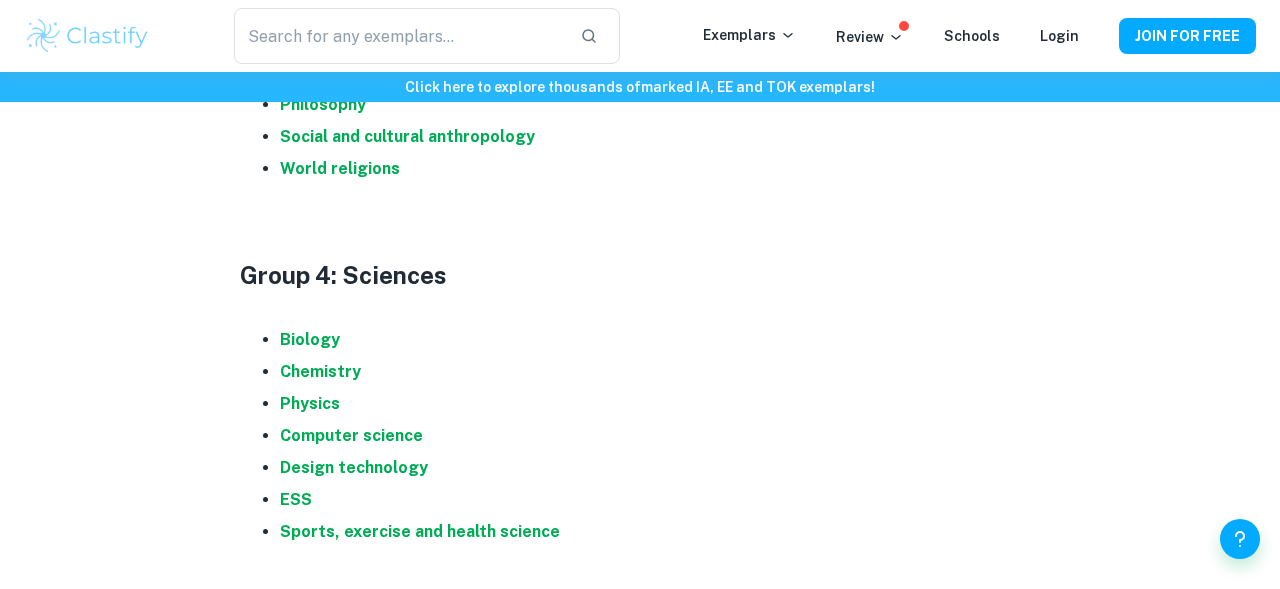 scroll, scrollTop: 1892, scrollLeft: 0, axis: vertical 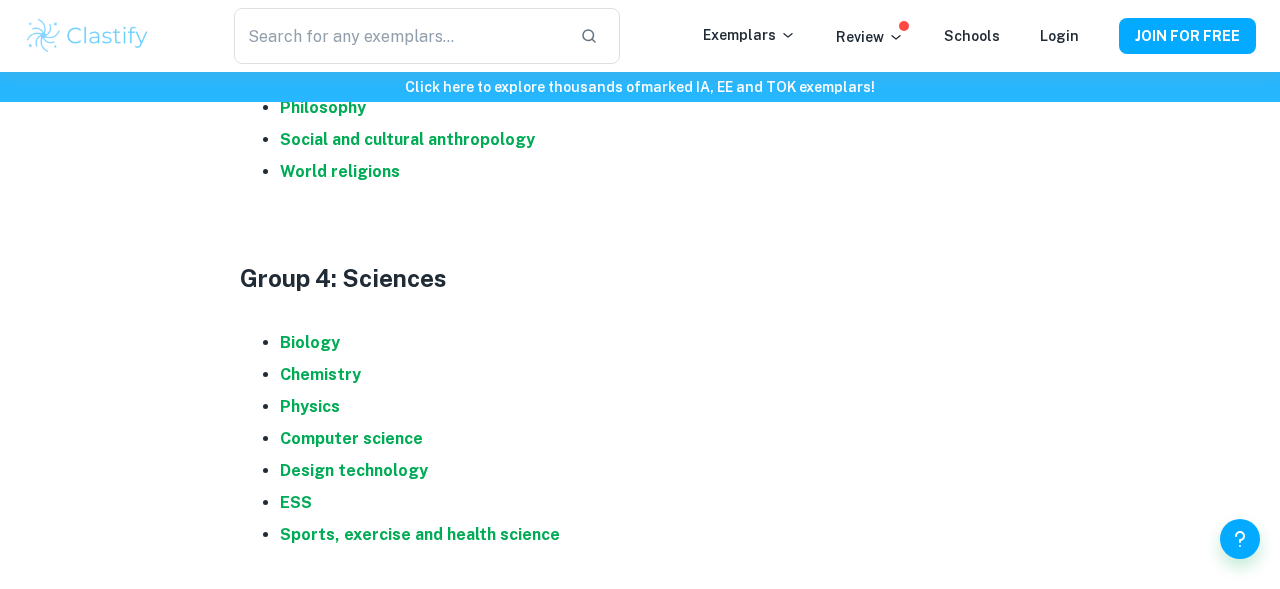 click on "IB Grade Boundaries By  Wojtek • May 2, 2025 Get feedback on your   IA Marked only by official IB examiners Learn more Looking for grade boundaries for a specific subject? You've come to the right place! In this post, we’ve compiled a list of links to grade boundaries for all subjects, making it easy for you to check the grade thresholds for your chosen subjects.     IB Grade Boundaries for all subjects     Below, you'll find links to grade boundaries for all IB subjects, helping you easily check the grade thresholds for your chosen courses.     Group 1: Studies in Language and Literature   Language A: Literature Language A: Language and Literature  Language A: Literature and Performance     Group 2: Language Acquisition    Classical languages  Language ab initio Language B     Group 3: Individuals and Societies   Business management  Economics  History  Psychology Geography  Digital society  Global politics  Philosophy    Social and cultural anthropology  World religions" at bounding box center [640, -141] 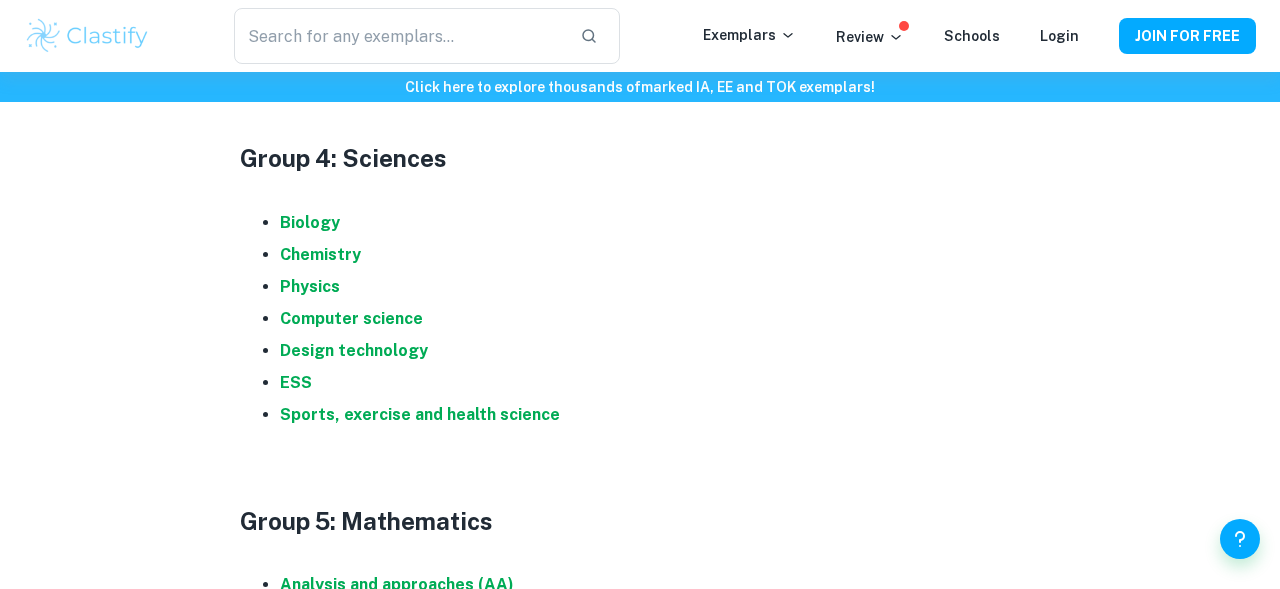 scroll, scrollTop: 2179, scrollLeft: 0, axis: vertical 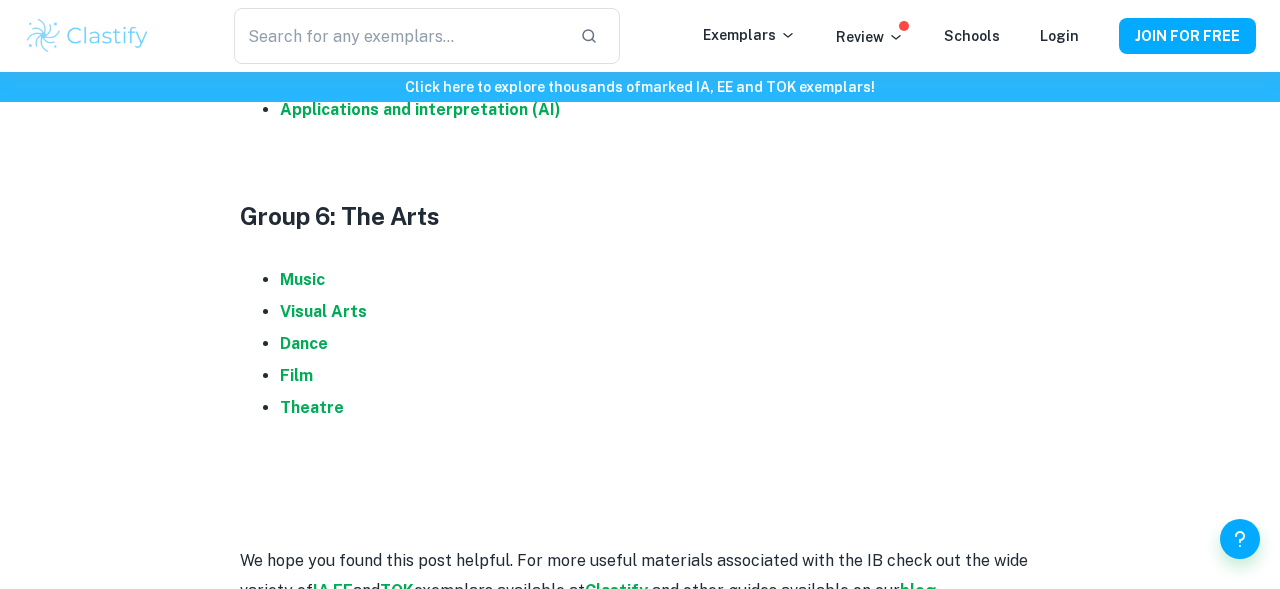 click on "IB Grade Boundaries By  Wojtek • May 2, 2025 Get feedback on your   IA Marked only by official IB examiners Learn more Looking for grade boundaries for a specific subject? You've come to the right place! In this post, we’ve compiled a list of links to grade boundaries for all subjects, making it easy for you to check the grade thresholds for your chosen subjects.     IB Grade Boundaries for all subjects     Below, you'll find links to grade boundaries for all IB subjects, helping you easily check the grade thresholds for your chosen courses.     Group 1: Studies in Language and Literature   Language A: Literature Language A: Language and Literature  Language A: Literature and Performance     Group 2: Language Acquisition    Classical languages  Language ab initio Language B     Group 3: Individuals and Societies   Business management  Economics  History  Psychology Geography  Digital society  Global politics  Philosophy    Social and cultural anthropology  World religions" at bounding box center (640, -708) 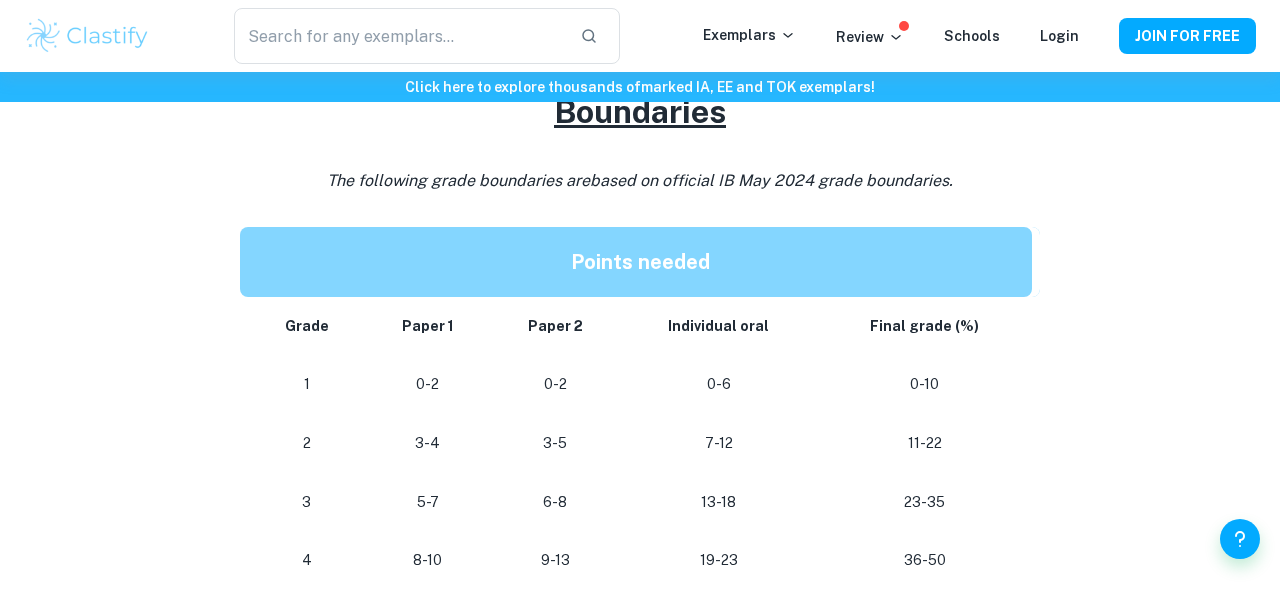 scroll, scrollTop: 1912, scrollLeft: 0, axis: vertical 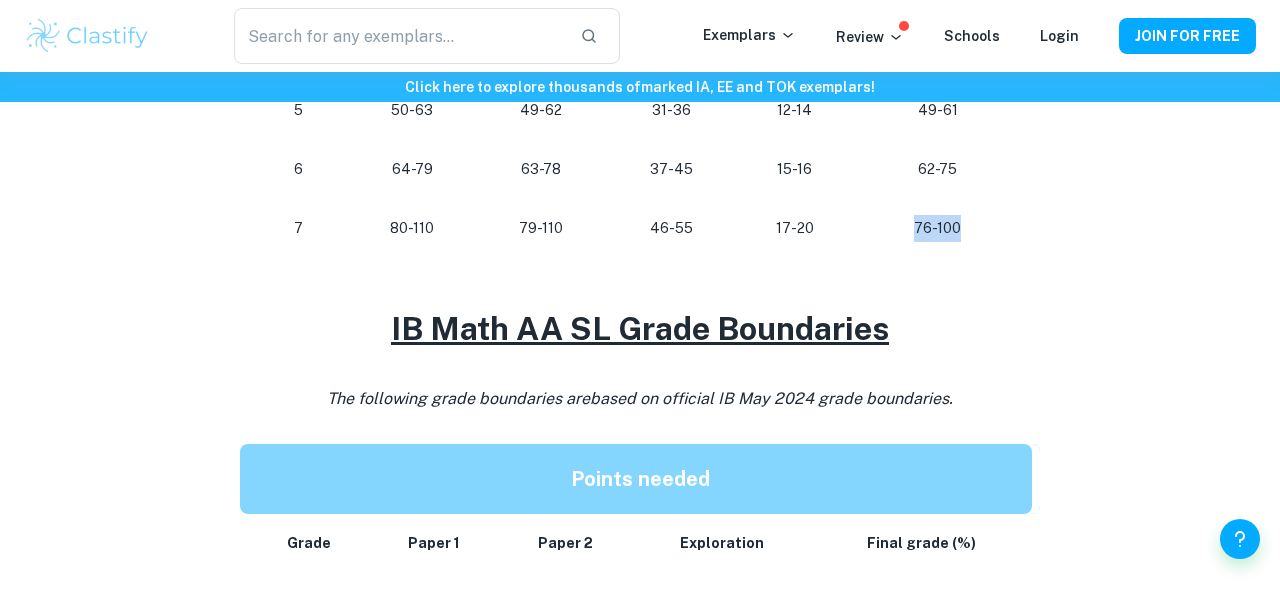 drag, startPoint x: 912, startPoint y: 219, endPoint x: 969, endPoint y: 224, distance: 57.21888 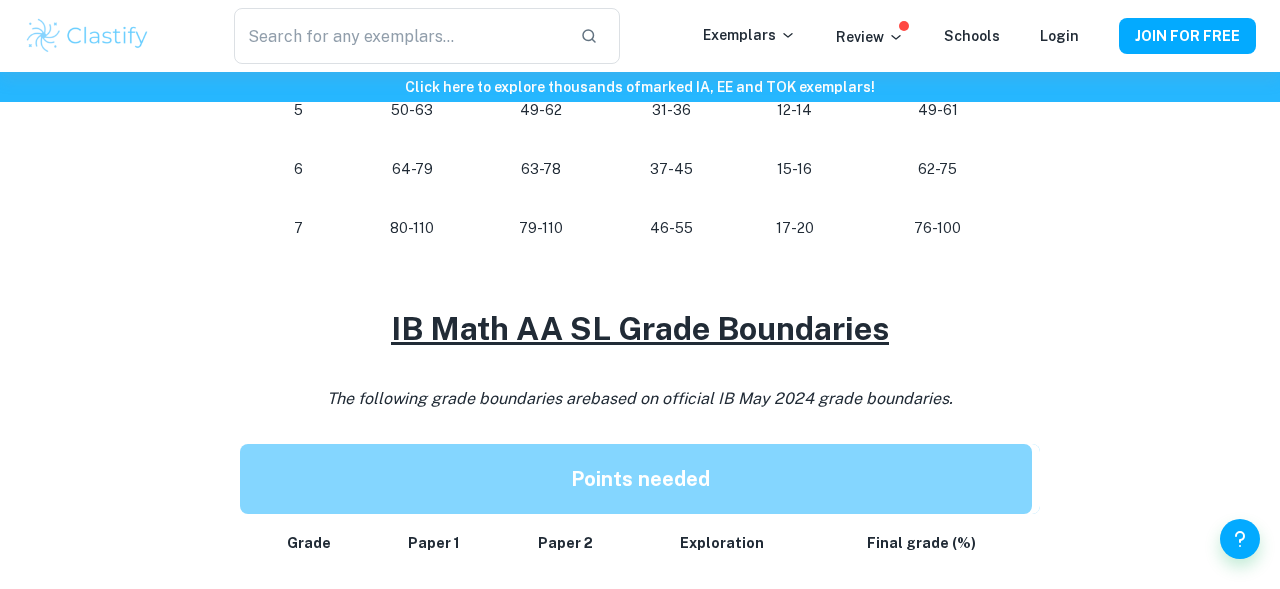 click at bounding box center (640, 281) 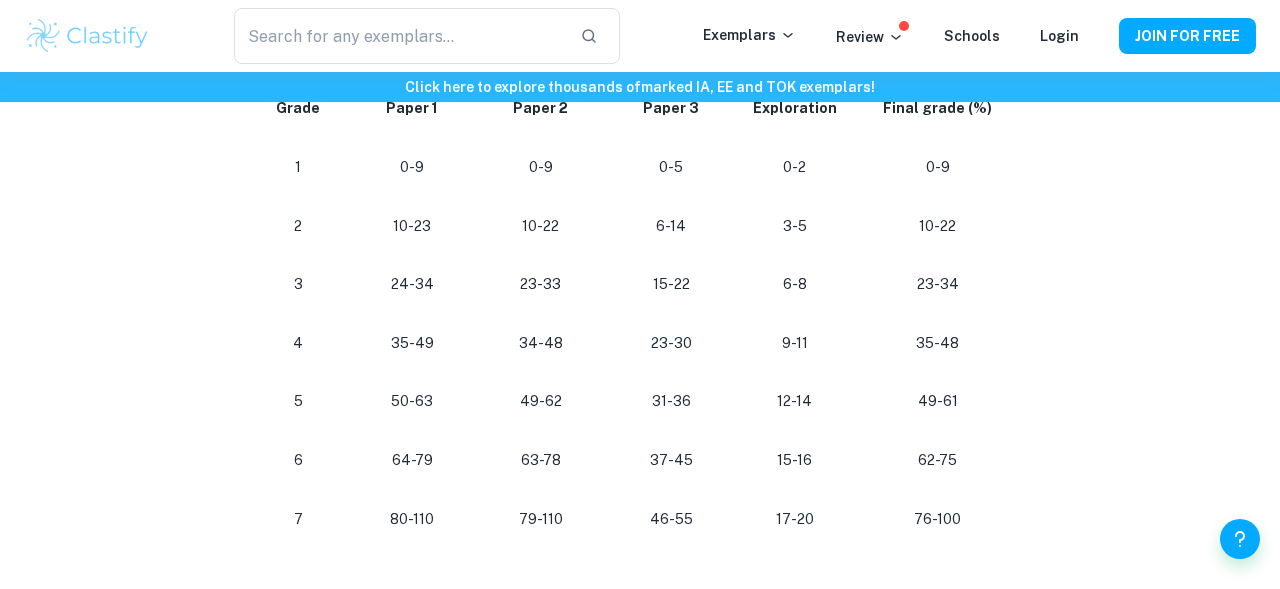 scroll, scrollTop: 1139, scrollLeft: 0, axis: vertical 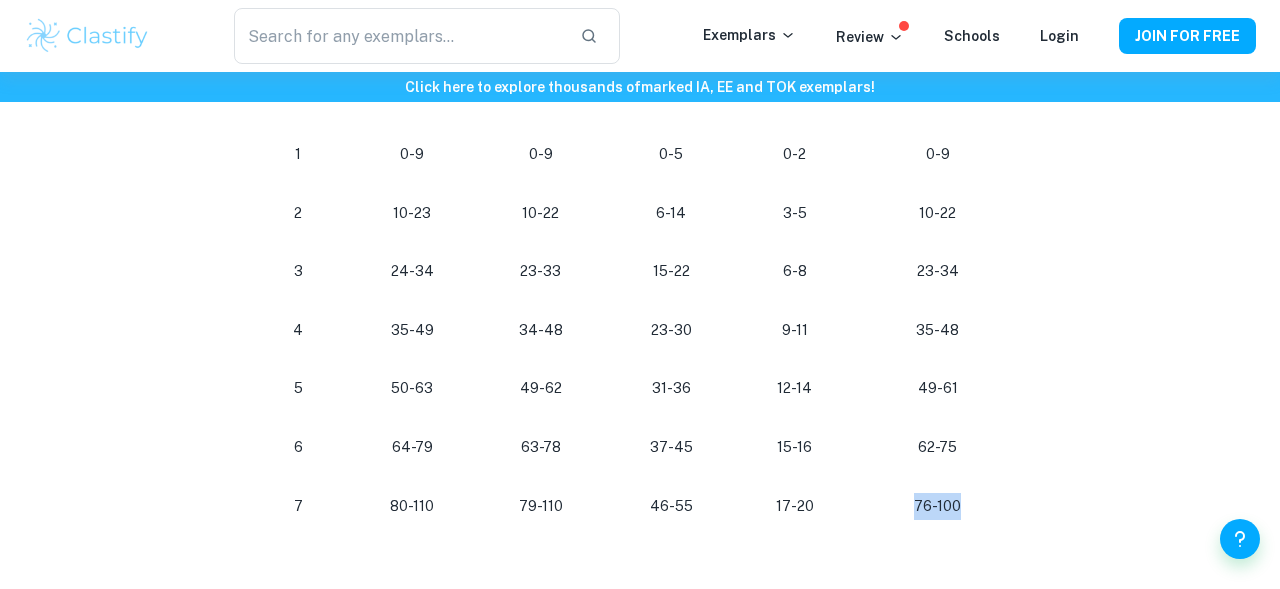 drag, startPoint x: 971, startPoint y: 515, endPoint x: 849, endPoint y: 509, distance: 122.14745 